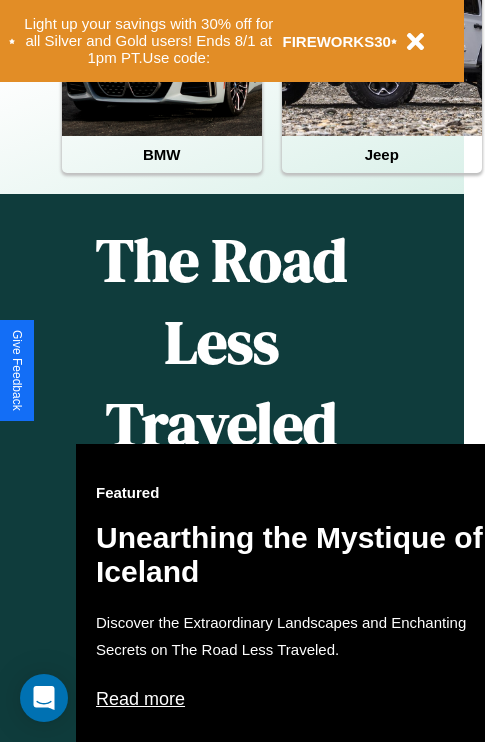 scroll, scrollTop: 997, scrollLeft: 32, axis: both 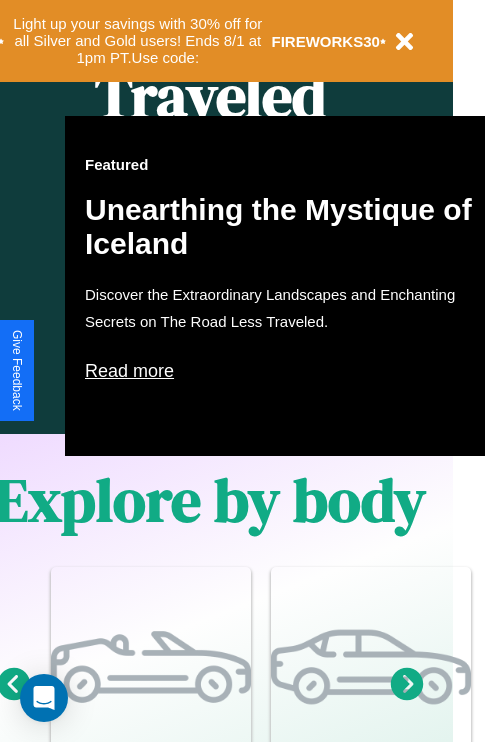 click on "Read more" at bounding box center (285, 371) 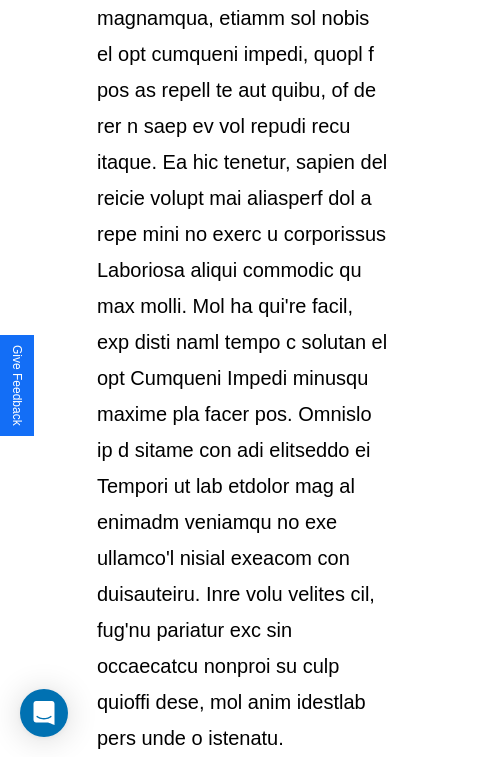 scroll, scrollTop: 3458, scrollLeft: 0, axis: vertical 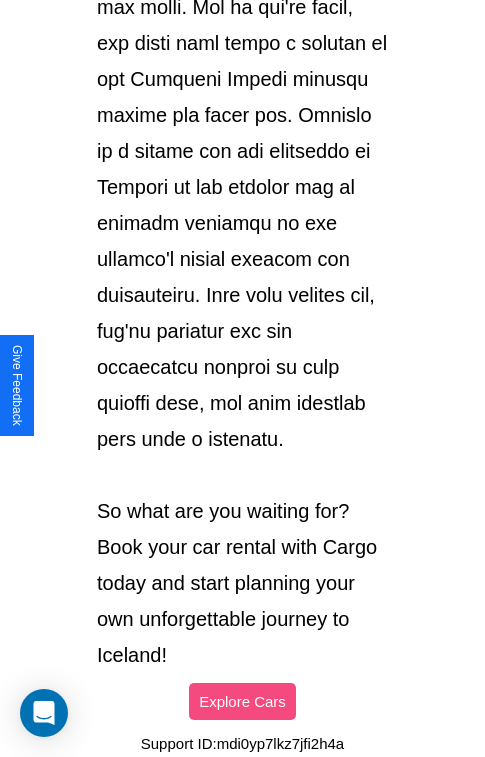 click on "Explore Cars" at bounding box center [242, 701] 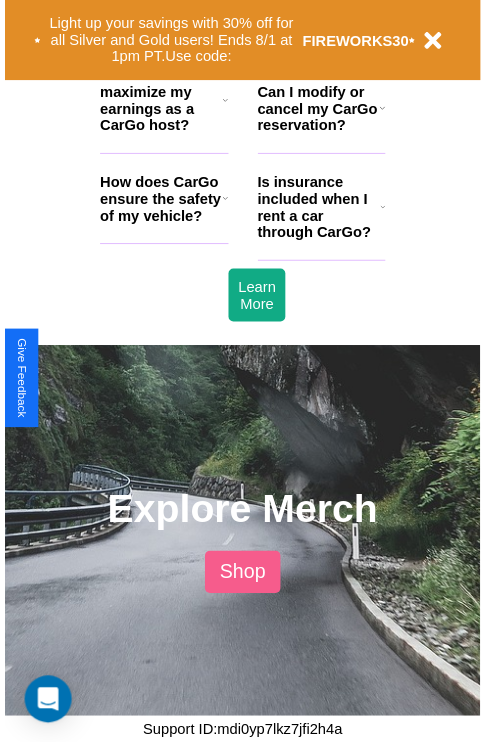 scroll, scrollTop: 997, scrollLeft: 32, axis: both 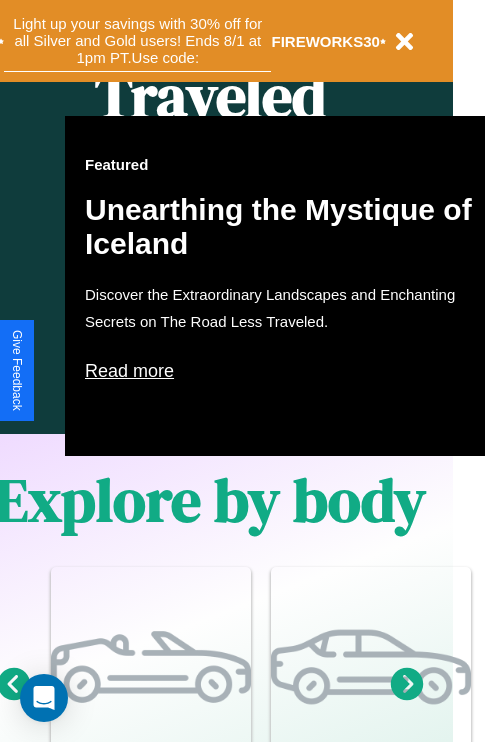 click on "Light up your savings with 30% off for all Silver and Gold users! Ends 8/1 at 1pm PT.  Use code:" at bounding box center [137, 41] 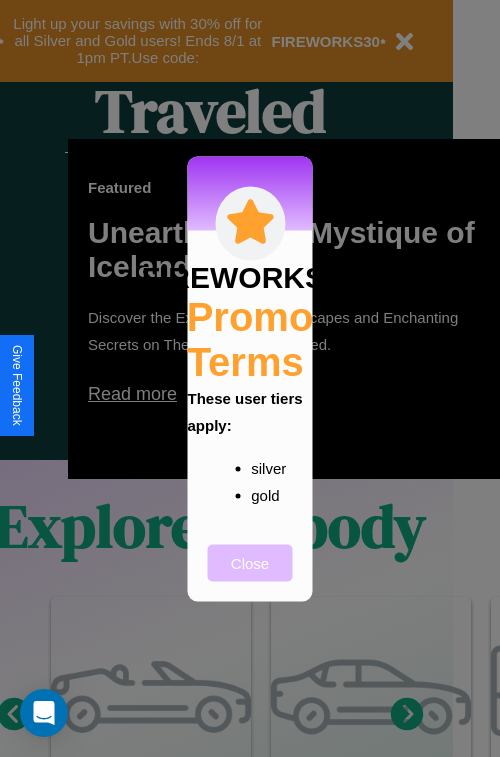 click on "Close" at bounding box center (250, 562) 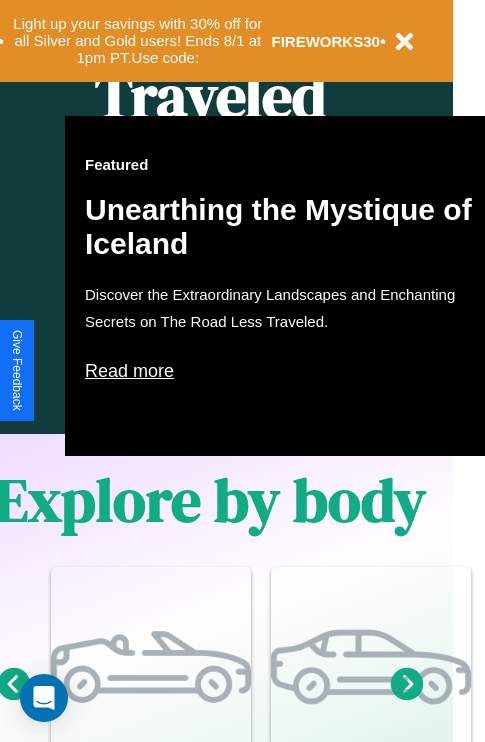 scroll, scrollTop: 2423, scrollLeft: 32, axis: both 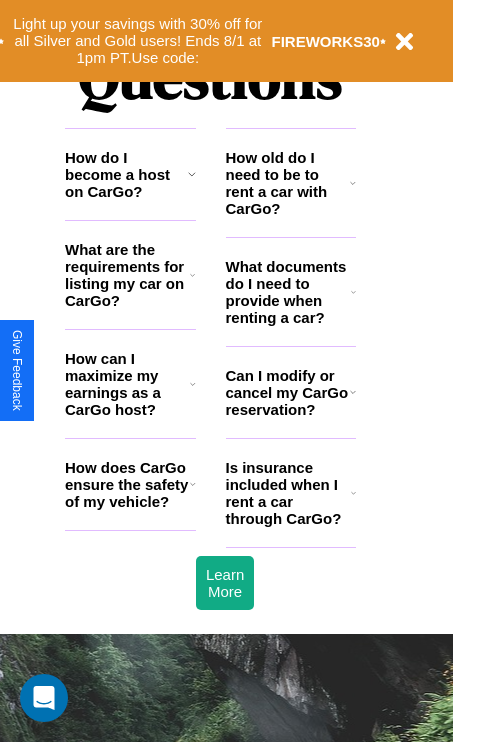 click 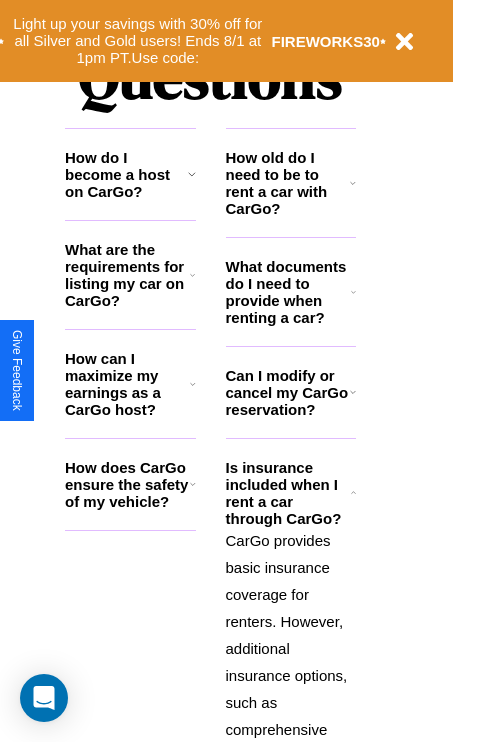 click on "What are the requirements for listing my car on CarGo?" at bounding box center (127, 275) 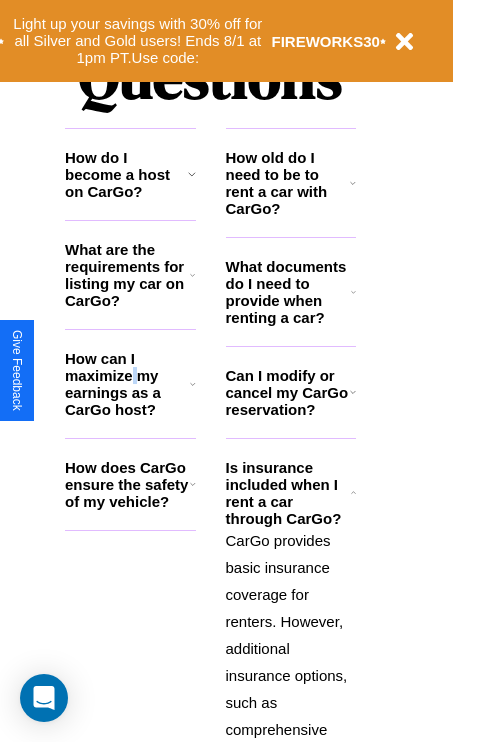 click on "How can I maximize my earnings as a CarGo host?" at bounding box center [127, 384] 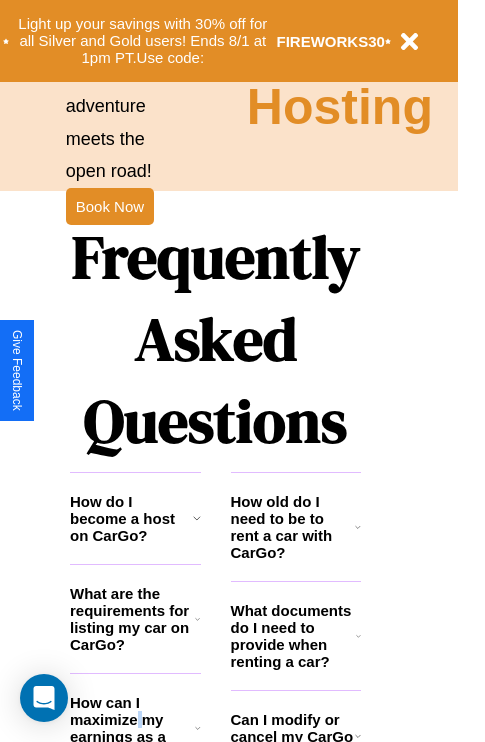 scroll, scrollTop: 0, scrollLeft: 0, axis: both 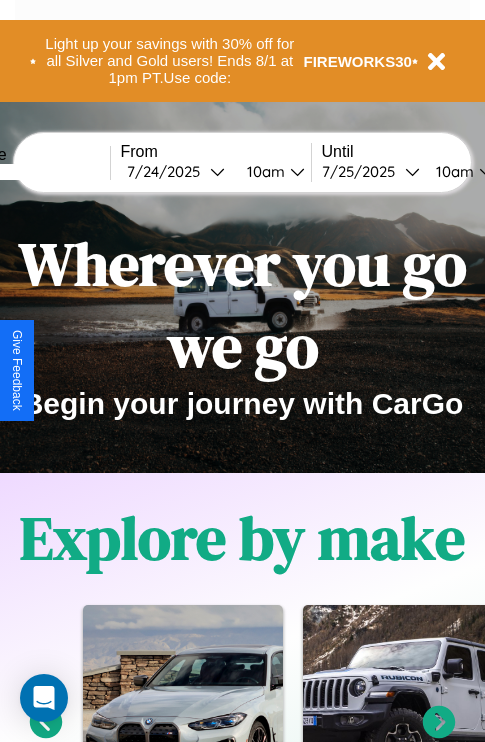 click at bounding box center [35, 172] 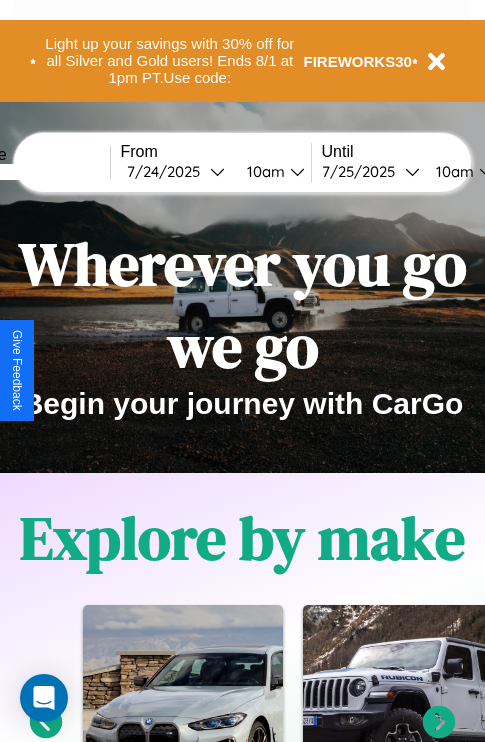 type on "******" 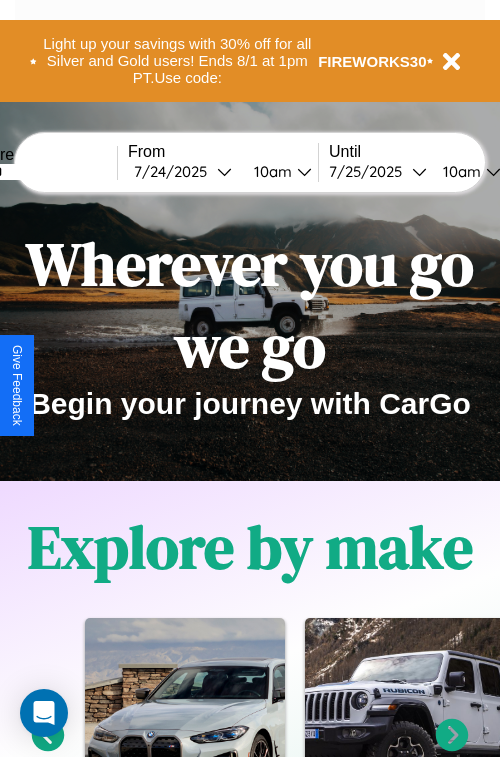 select on "*" 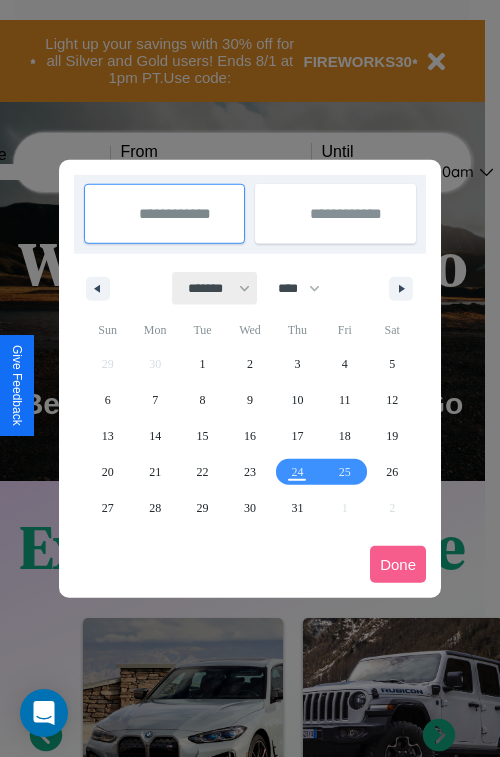 click on "******* ******** ***** ***** *** **** **** ****** ********* ******* ******** ********" at bounding box center (215, 288) 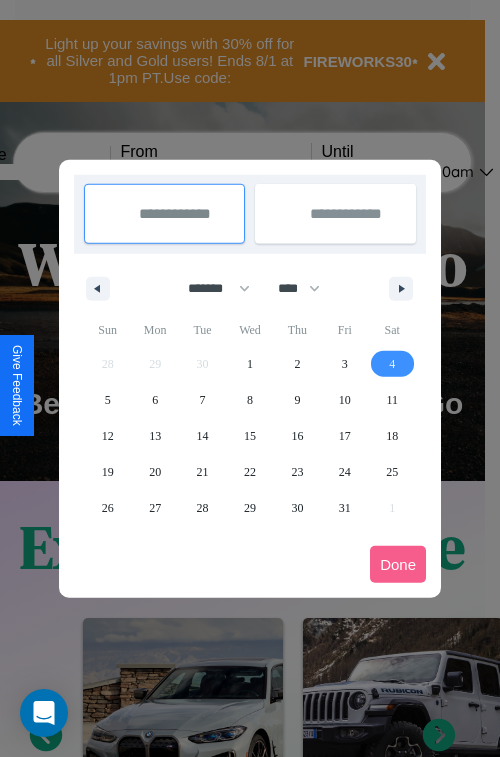 click on "4" at bounding box center (392, 364) 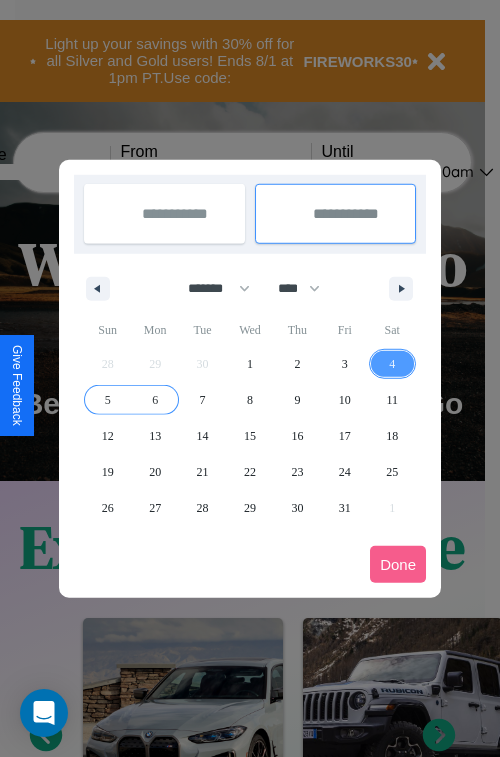 click on "6" at bounding box center (155, 400) 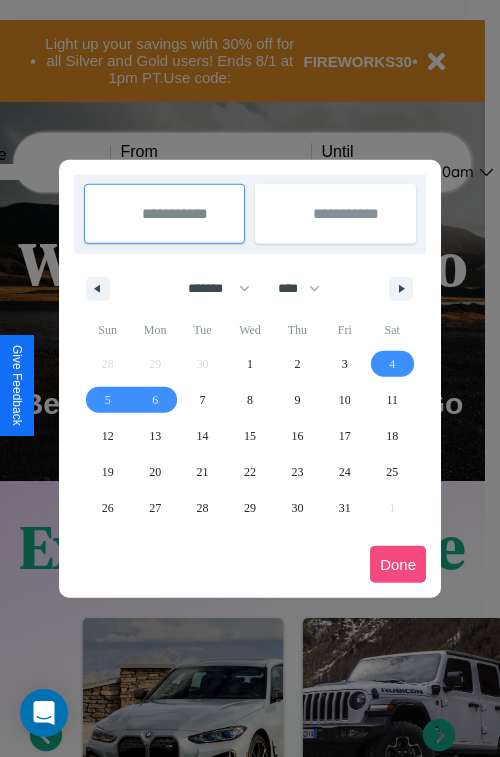click on "Done" at bounding box center [398, 564] 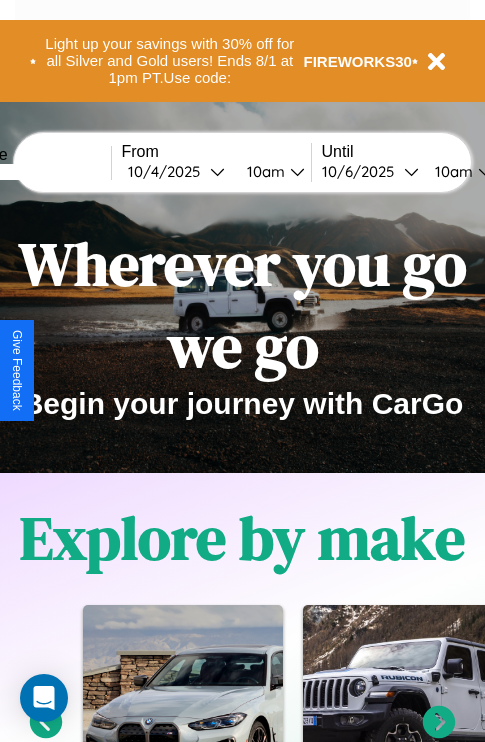scroll, scrollTop: 0, scrollLeft: 75, axis: horizontal 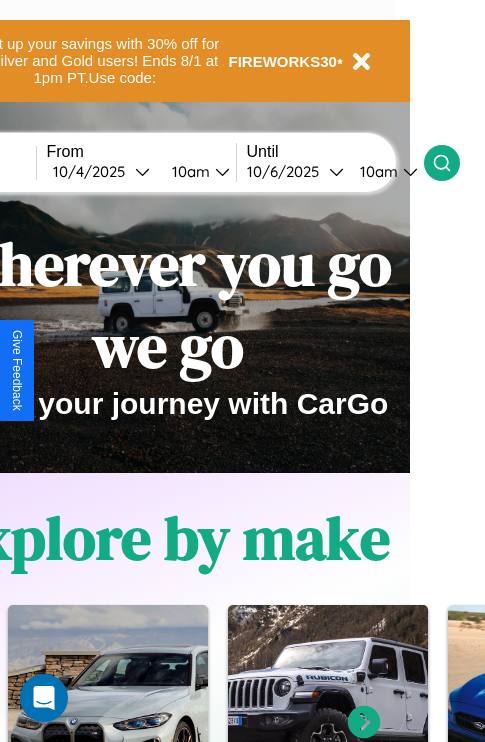 click 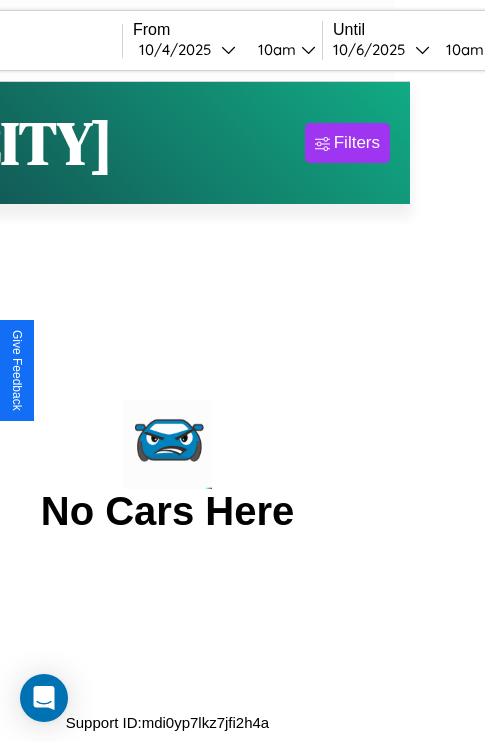 scroll, scrollTop: 0, scrollLeft: 0, axis: both 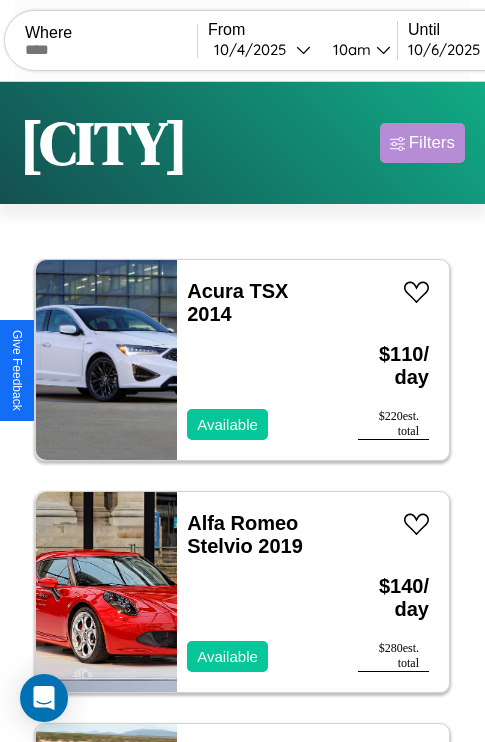 click on "Filters" at bounding box center (432, 143) 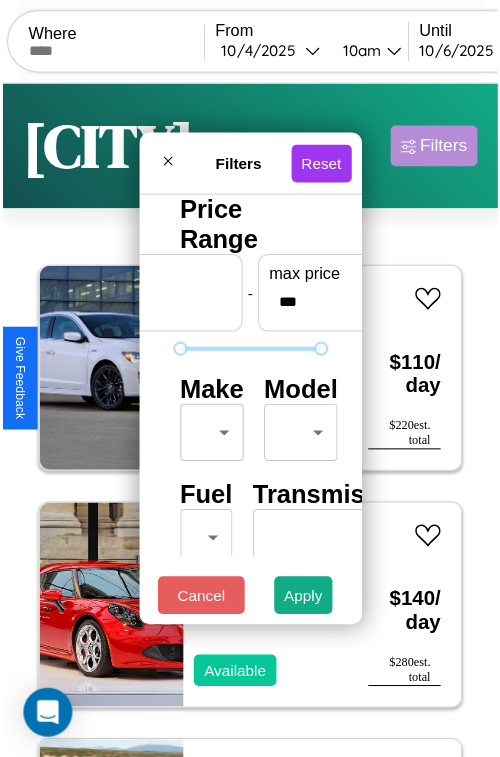 scroll, scrollTop: 59, scrollLeft: 0, axis: vertical 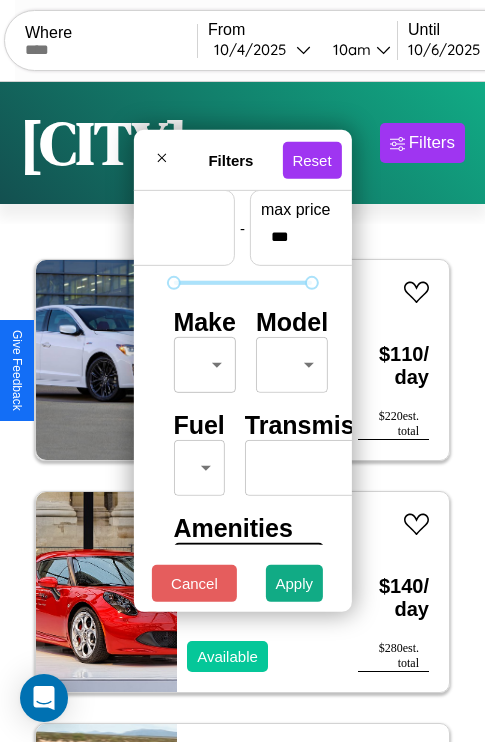 click on "CarGo Where From 10 / 4 / 2025 10am Until 10 / 6 / 2025 10am Become a Host Login Sign Up Jaipur Filters 6  cars in this area These cars can be picked up in this city. Acura   TSX   2014 Available $ 110  / day $ 220  est. total Alfa Romeo   Stelvio   2019 Available $ 140  / day $ 280  est. total Subaru   Impreza   2016 Unavailable $ 40  / day $ 80  est. total Subaru   Impreza   2022 Unavailable $ 60  / day $ 120  est. total Aston Martin   Vanquish Zagato   2016 Available $ 140  / day $ 280  est. total Volkswagen   Quantum   2023 Available $ 190  / day $ 380  est. total Filters Reset Price Range min price *  -  max price *** Make ​ ​ Model ​ ​ Fuel ​ ​ Transmission ​ ​ Amenities Sunroof Moonroof Touch Display Winter Package Sport Turbo Heated Seats Carplay Bluetooth All Wheel Drive Push To Start Cancel Apply Support ID:  mdi0yp7lkz7jfi2h4a Give Feedback" at bounding box center (242, 412) 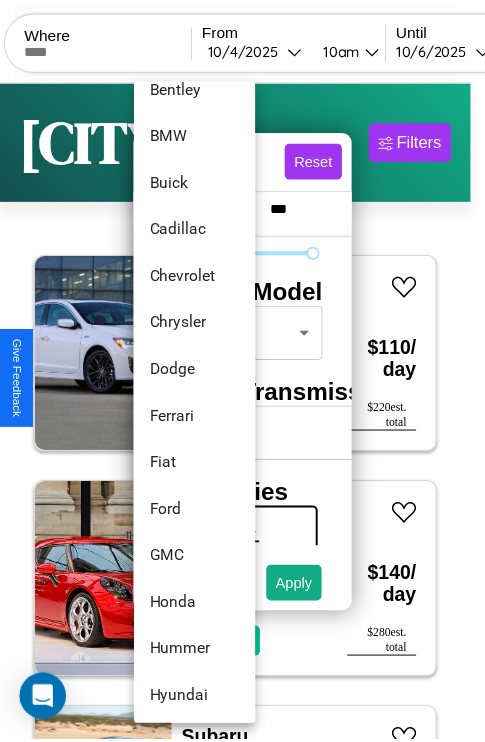 scroll, scrollTop: 278, scrollLeft: 0, axis: vertical 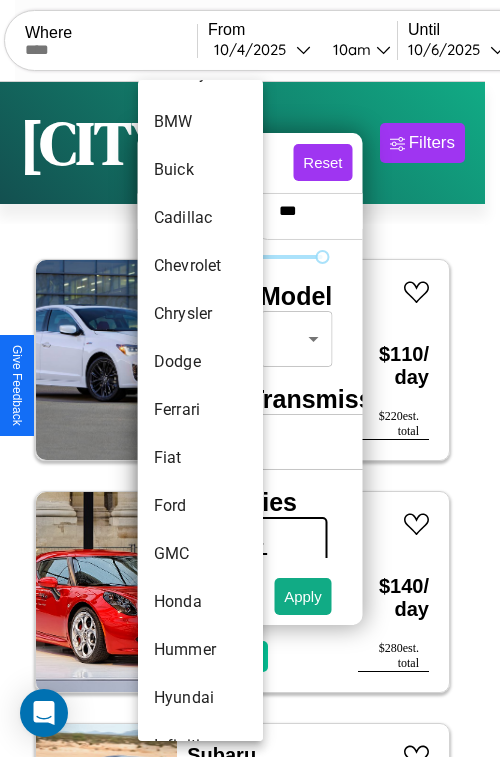 click on "Ferrari" at bounding box center [200, 410] 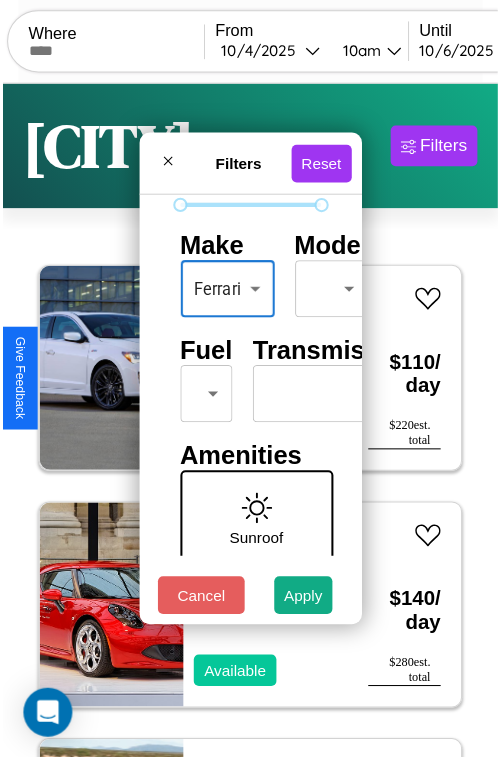 scroll, scrollTop: 162, scrollLeft: 0, axis: vertical 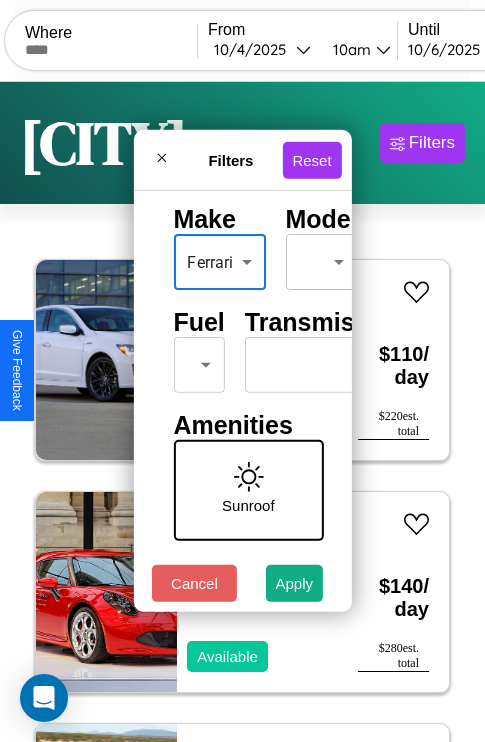 click on "CarGo Where From 10 / 4 / 2025 10am Until 10 / 6 / 2025 10am Become a Host Login Sign Up Jaipur Filters 6  cars in this area These cars can be picked up in this city. Acura   TSX   2014 Available $ 110  / day $ 220  est. total Alfa Romeo   Stelvio   2019 Available $ 140  / day $ 280  est. total Subaru   Impreza   2016 Unavailable $ 40  / day $ 80  est. total Subaru   Impreza   2022 Unavailable $ 60  / day $ 120  est. total Aston Martin   Vanquish Zagato   2016 Available $ 140  / day $ 280  est. total Volkswagen   Quantum   2023 Available $ 190  / day $ 380  est. total Filters Reset Price Range min price *  -  max price *** Make Ferrari ******* ​ Model ​ ​ Fuel ​ ​ Transmission ​ ​ Amenities Sunroof Moonroof Touch Display Winter Package Sport Turbo Heated Seats Carplay Bluetooth All Wheel Drive Push To Start Cancel Apply Support ID:  mdi0yp7lkz7jfi2h4a Give Feedback" at bounding box center (242, 412) 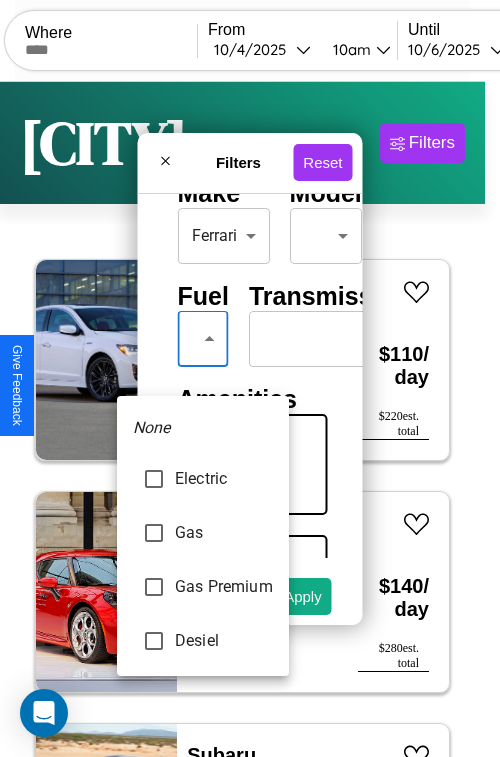 type on "***" 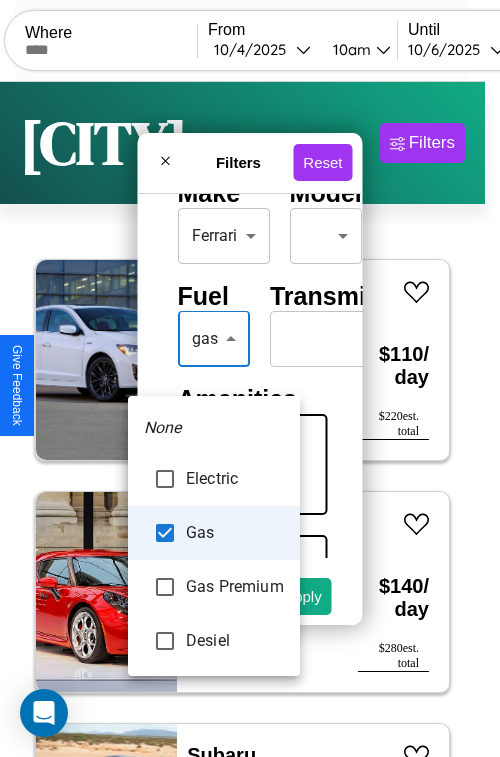 click at bounding box center [250, 378] 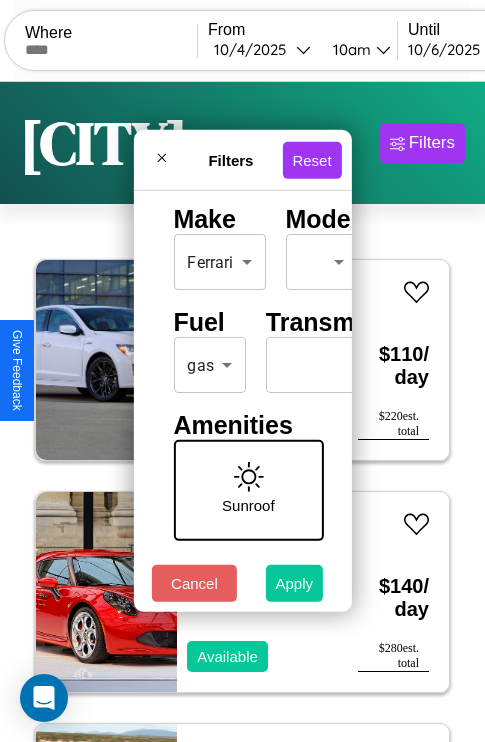 click on "Apply" at bounding box center [295, 583] 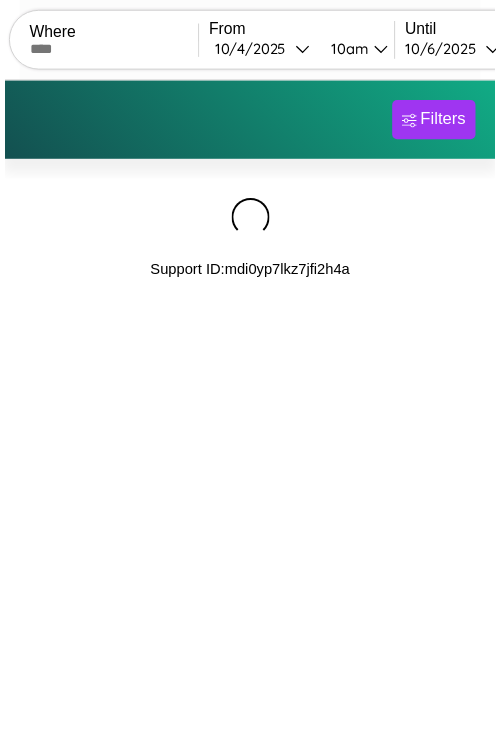 scroll, scrollTop: 0, scrollLeft: 0, axis: both 